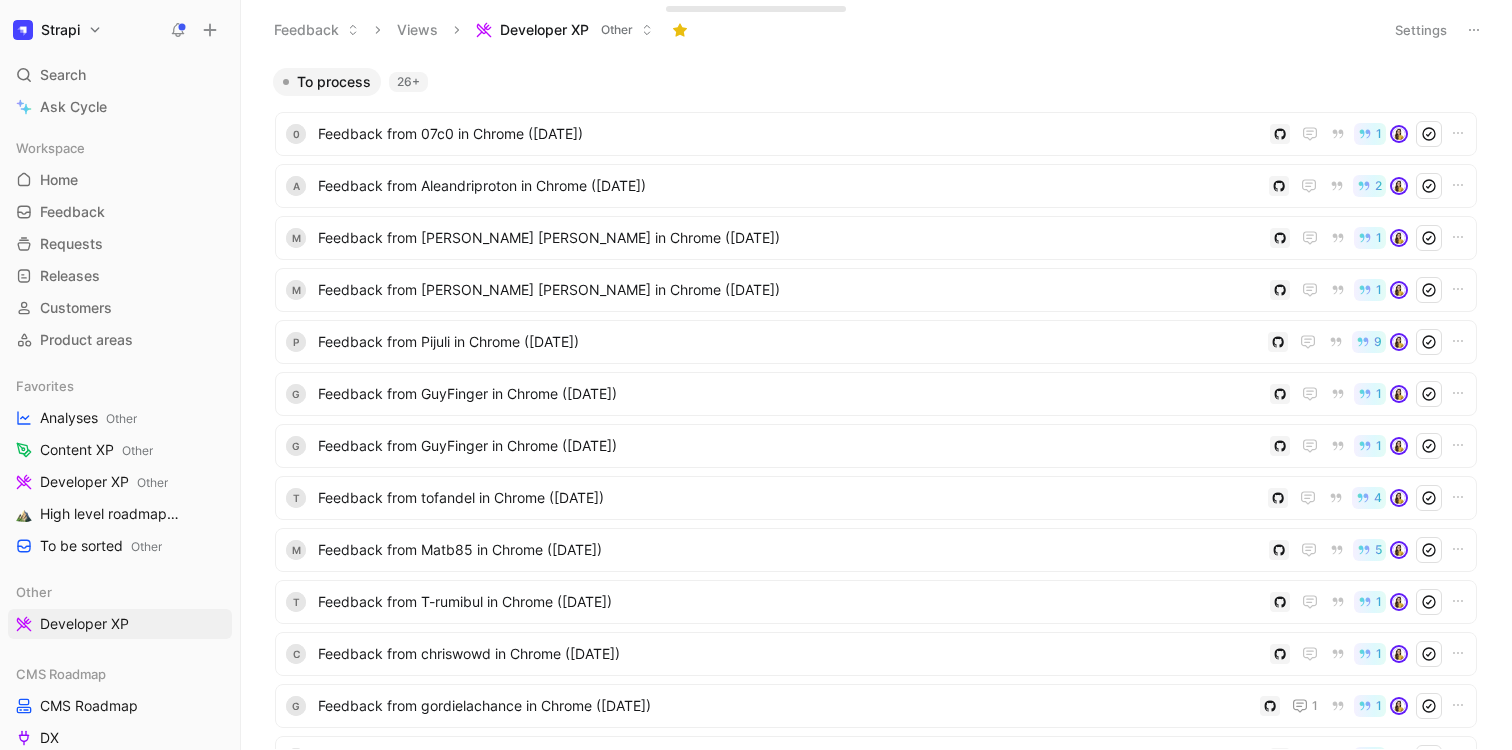 scroll, scrollTop: 0, scrollLeft: 0, axis: both 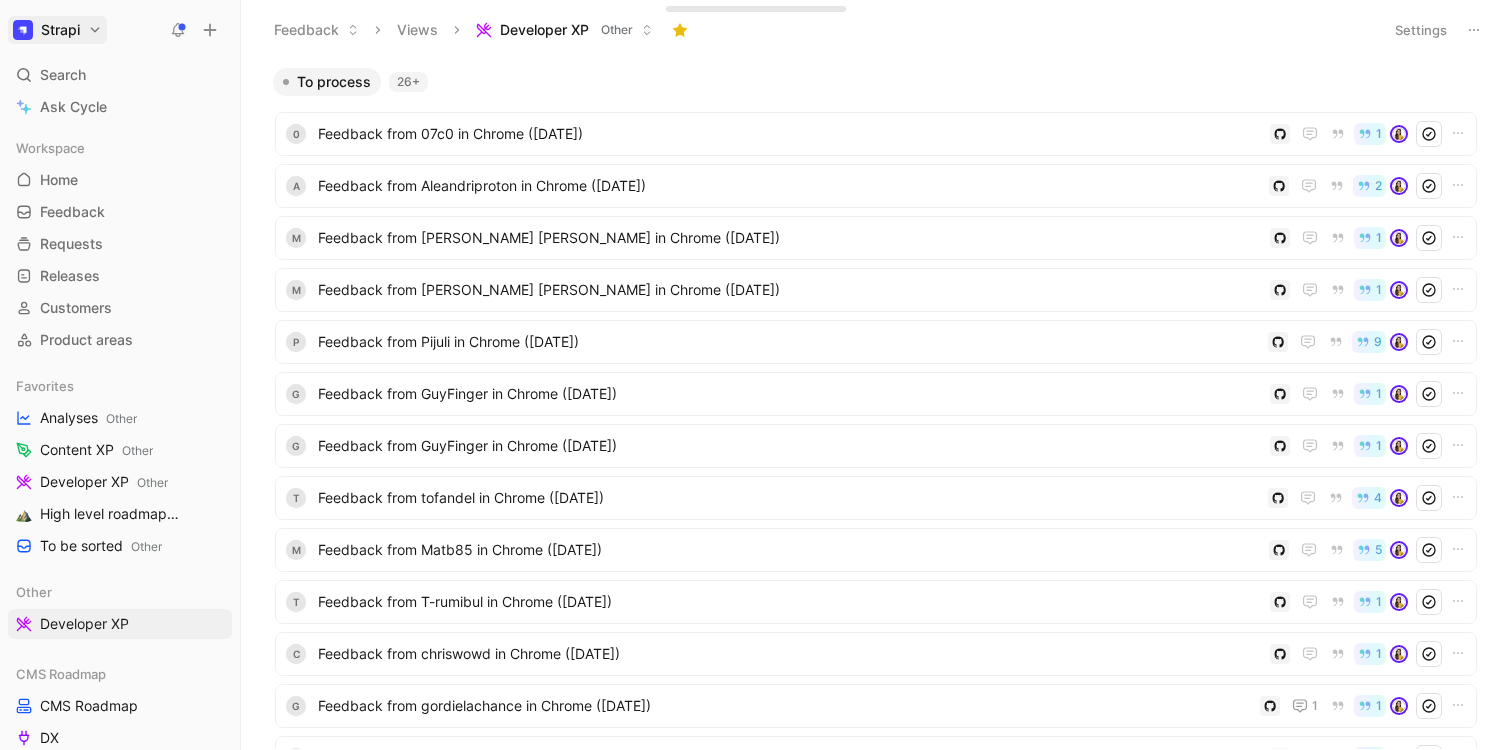 click on "Strapi Search ⌘ K Ask Cycle Workspace Home G then H Feedback G then F Requests G then R Releases G then L Customers Product areas Favorites Analyses Other Content XP Other Developer XP Other High level roadmap Other To be sorted Other Other Developer XP CMS Roadmap CMS Roadmap DX CX Cloud Roadmap Cloud Problems Cloud Roadmap Main
To pick up a draggable item, press the space bar.
While dragging, use the arrow keys to move the item.
Press space again to drop the item in its new position, or press escape to cancel.
Help center Invite member Feedback Views Developer XP Other Settings To process 26+ 0 Feedback from 07c0 in Chrome ([DATE]) 1 A Feedback from Aleandriproton in Chrome ([DATE]) 2 M Feedback from [PERSON_NAME] [PERSON_NAME] in Chrome ([DATE]) 1 M Feedback from [PERSON_NAME] [PERSON_NAME] in Chrome ([DATE]) 1 P Feedback from Pijuli in Chrome ([DATE]) 9 G Feedback from GuyFinger in Chrome ([DATE]) 1 G Feedback from GuyFinger in Chrome ([DATE]) 1 t 4 M" at bounding box center [756, 375] 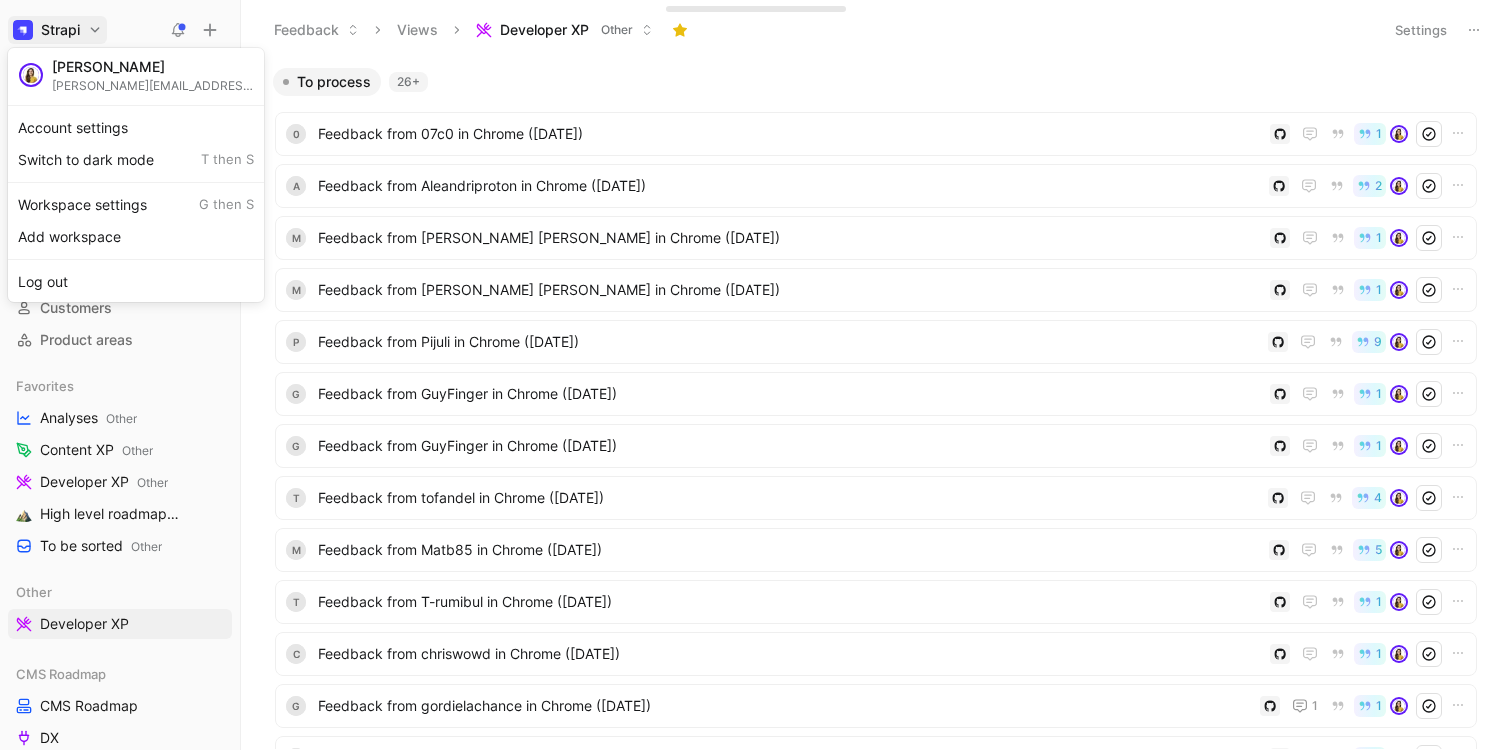 click on "Strapi Search ⌘ K Ask Cycle Workspace Home G then H Feedback G then F Requests G then R Releases G then L Customers Product areas Favorites Analyses Other Content XP Other Developer XP Other High level roadmap Other To be sorted Other Other Developer XP CMS Roadmap CMS Roadmap DX CX Cloud Roadmap Cloud Problems Cloud Roadmap Main
To pick up a draggable item, press the space bar.
While dragging, use the arrow keys to move the item.
Press space again to drop the item in its new position, or press escape to cancel.
Help center Invite member Feedback Views Developer XP Other Settings To process 26+ 0 Feedback from 07c0 in Chrome ([DATE]) 1 A Feedback from Aleandriproton in Chrome ([DATE]) 2 M Feedback from [PERSON_NAME] [PERSON_NAME] in Chrome ([DATE]) 1 M Feedback from [PERSON_NAME] [PERSON_NAME] in Chrome ([DATE]) 1 P Feedback from Pijuli in Chrome ([DATE]) 9 G Feedback from GuyFinger in Chrome ([DATE]) 1 G Feedback from GuyFinger in Chrome ([DATE]) 1 t 4 M" at bounding box center [756, 375] 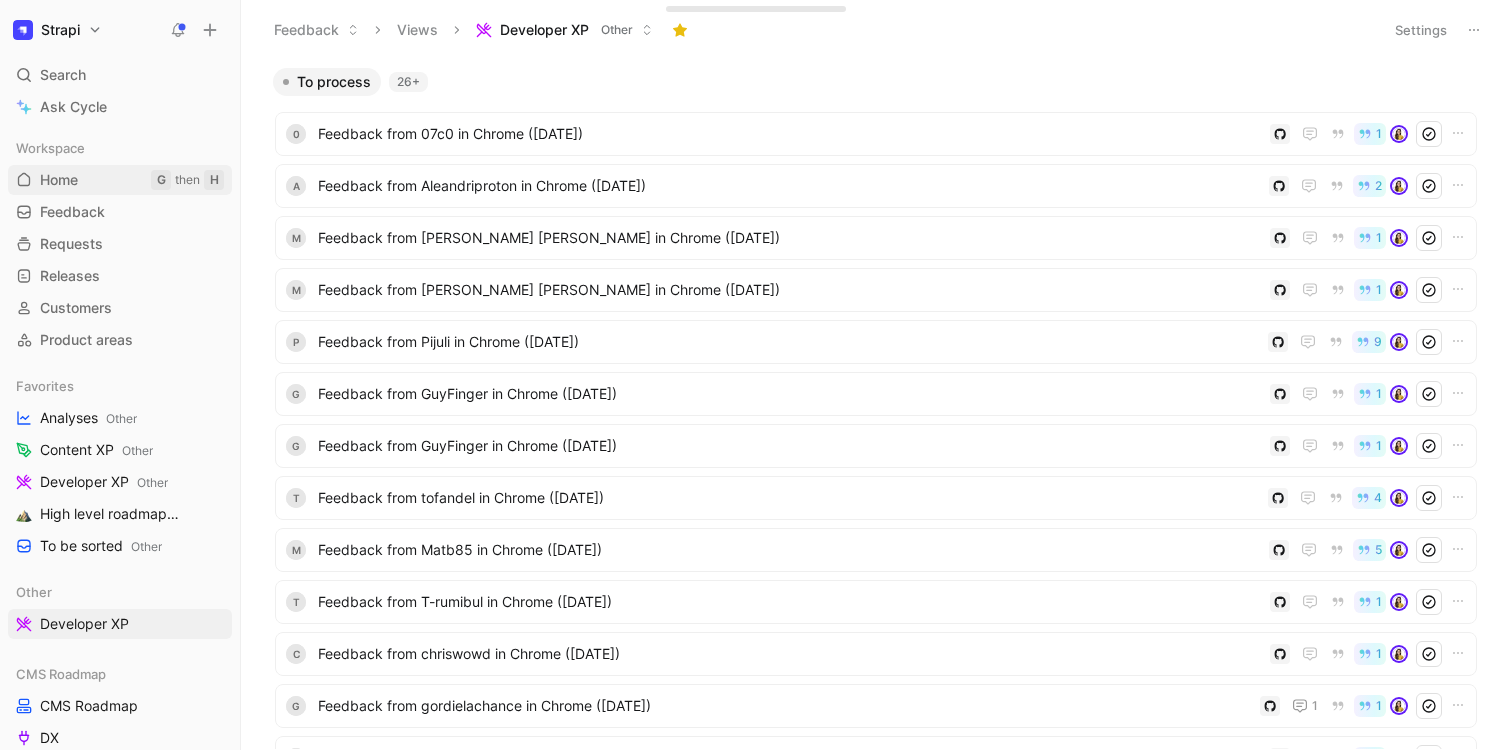 click on "Home" at bounding box center [59, 180] 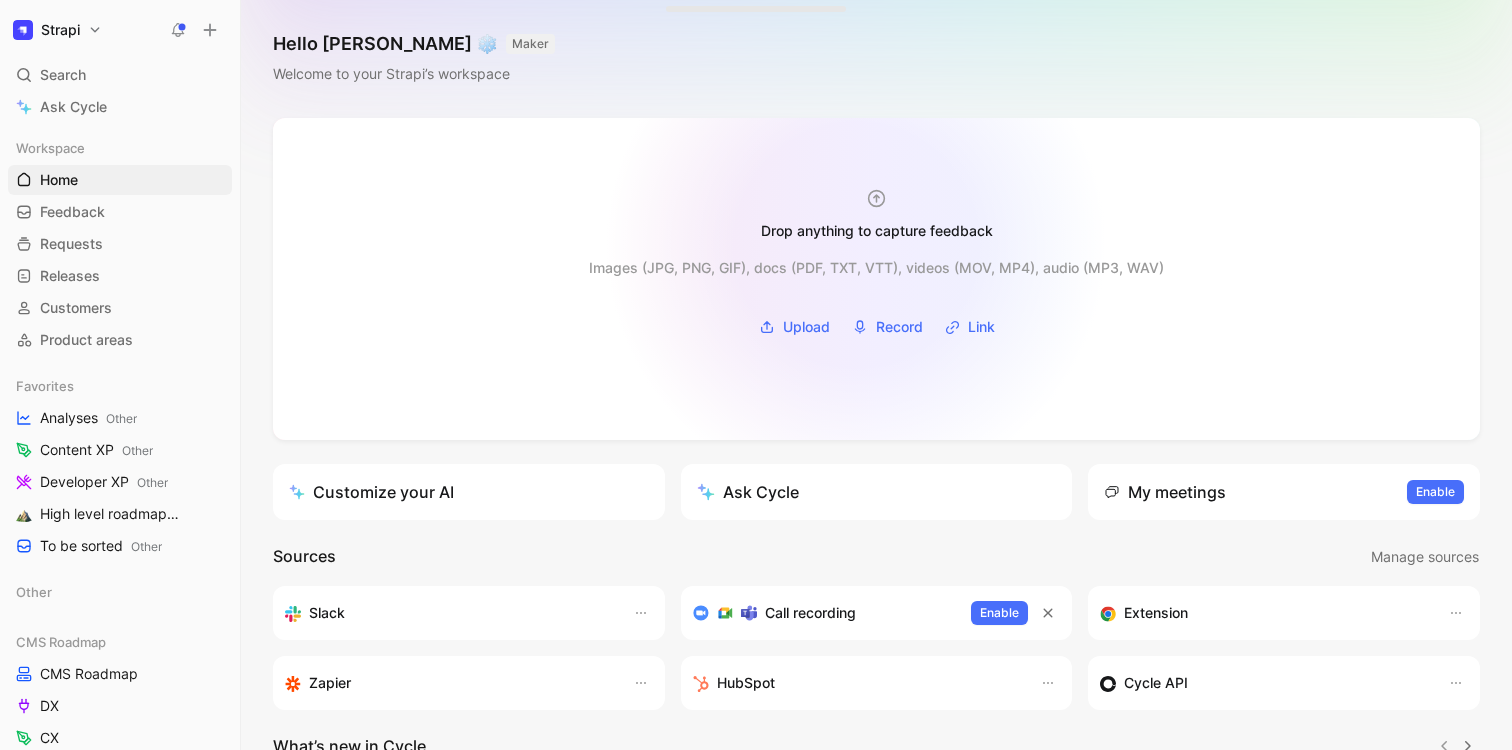 click on "Images (JPG, PNG, GIF), docs (PDF, TXT, VTT), videos (MOV, MP4), audio (MP3, WAV) Upload Record Link" at bounding box center [876, 291] 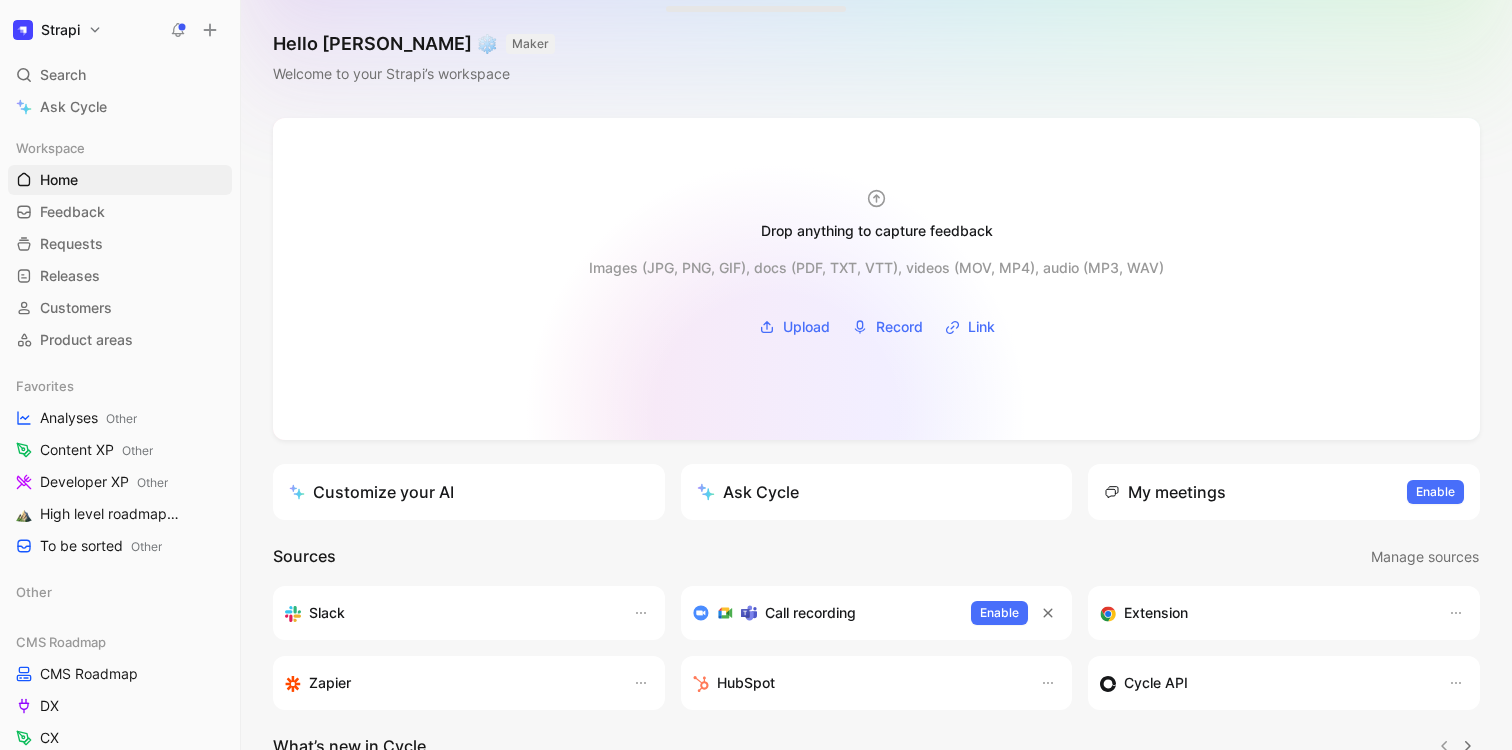 click at bounding box center (876, 279) 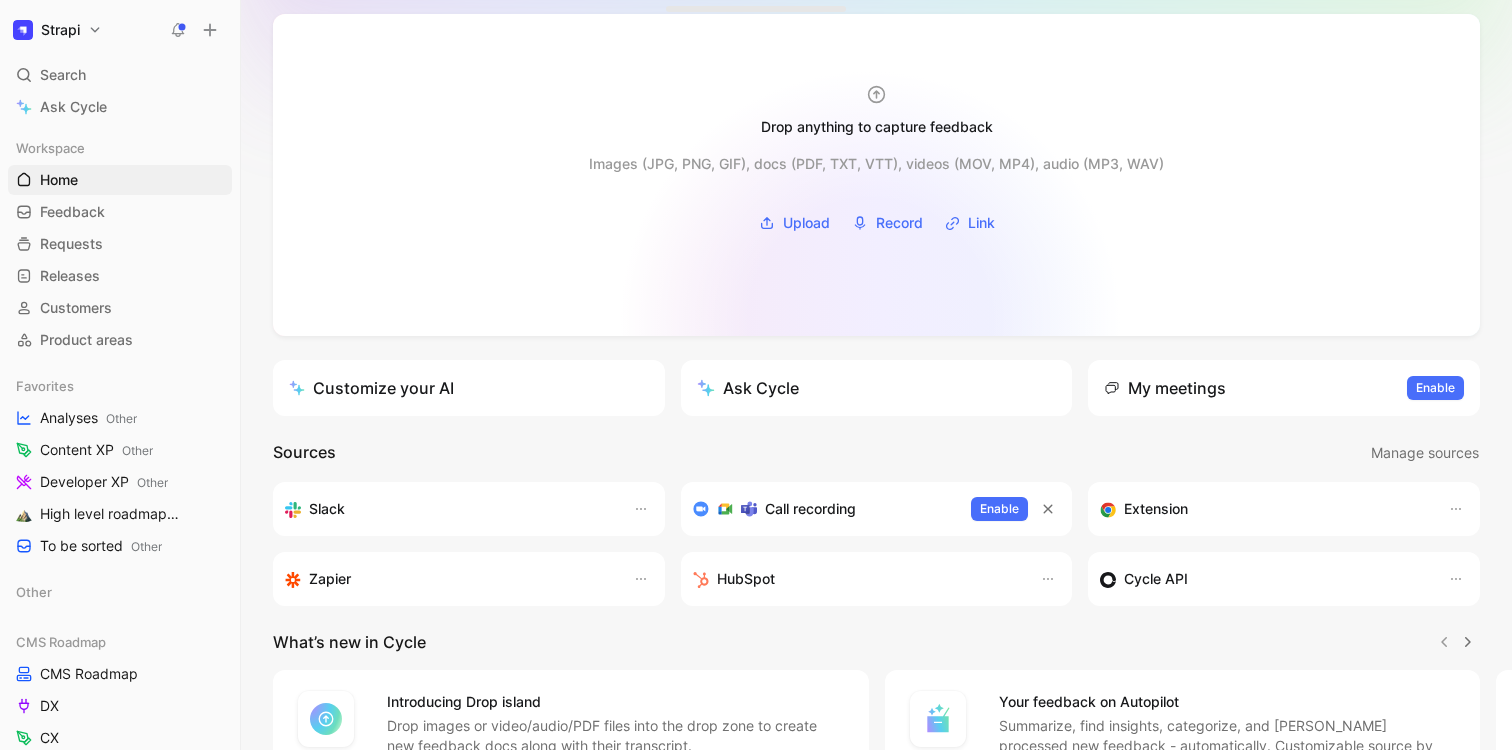 scroll, scrollTop: 0, scrollLeft: 0, axis: both 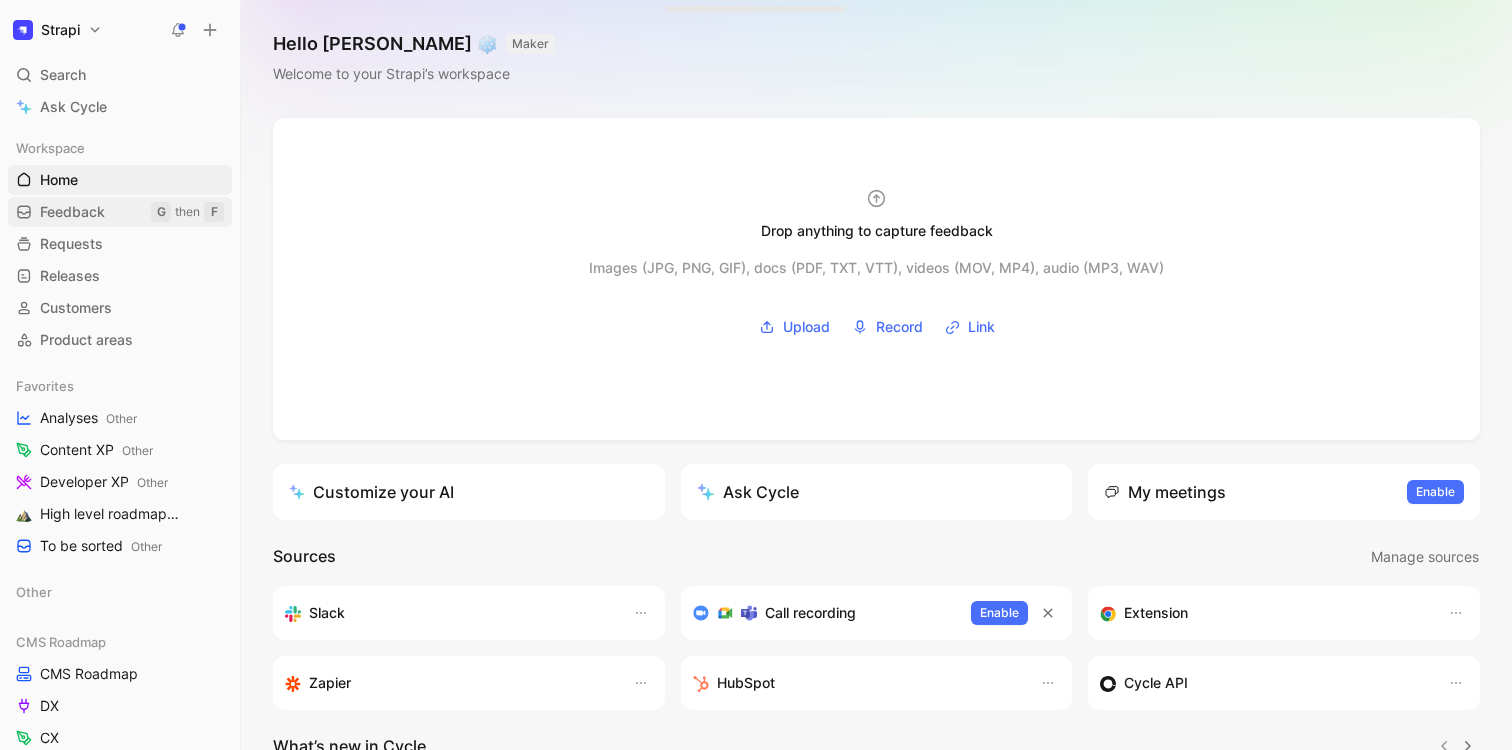click on "Feedback" at bounding box center [72, 212] 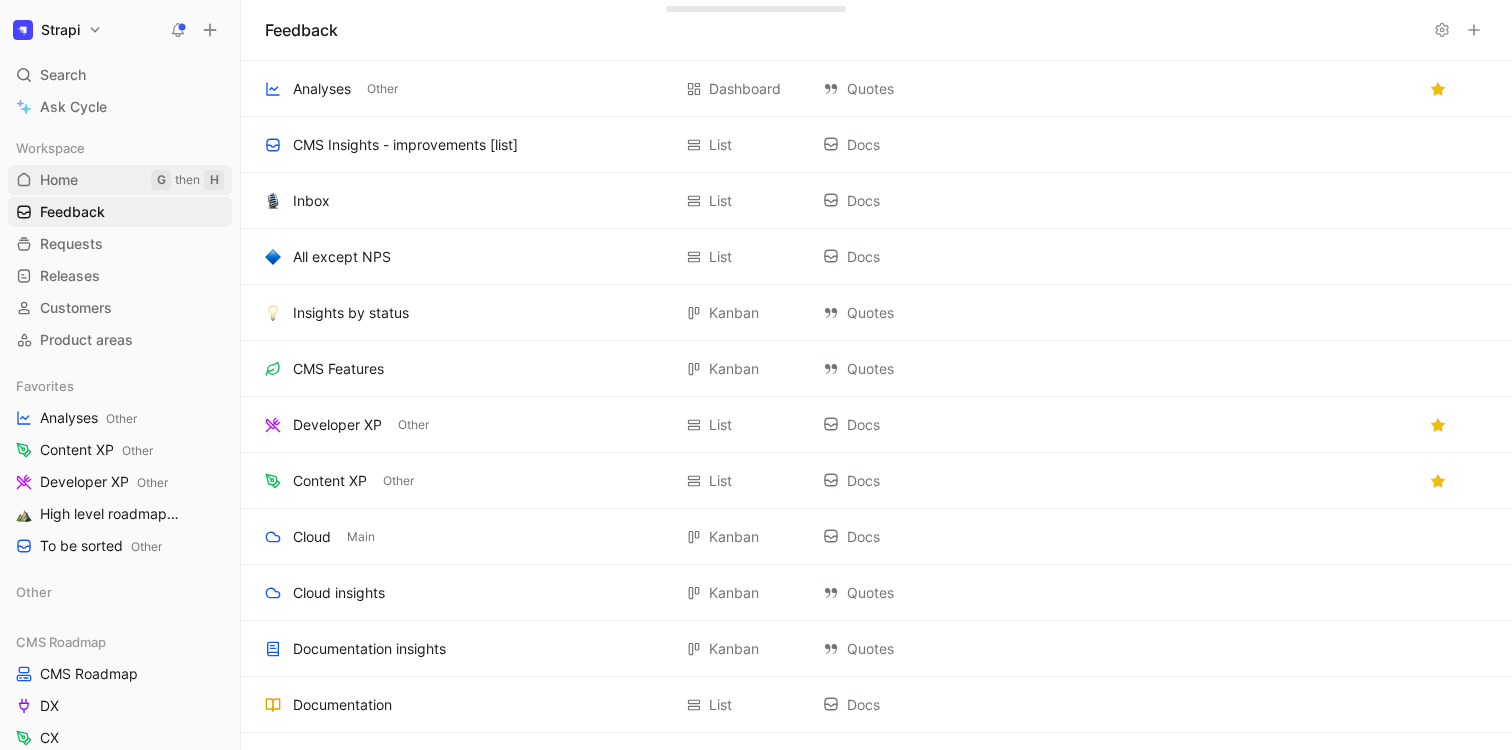 click on "Home" at bounding box center (59, 180) 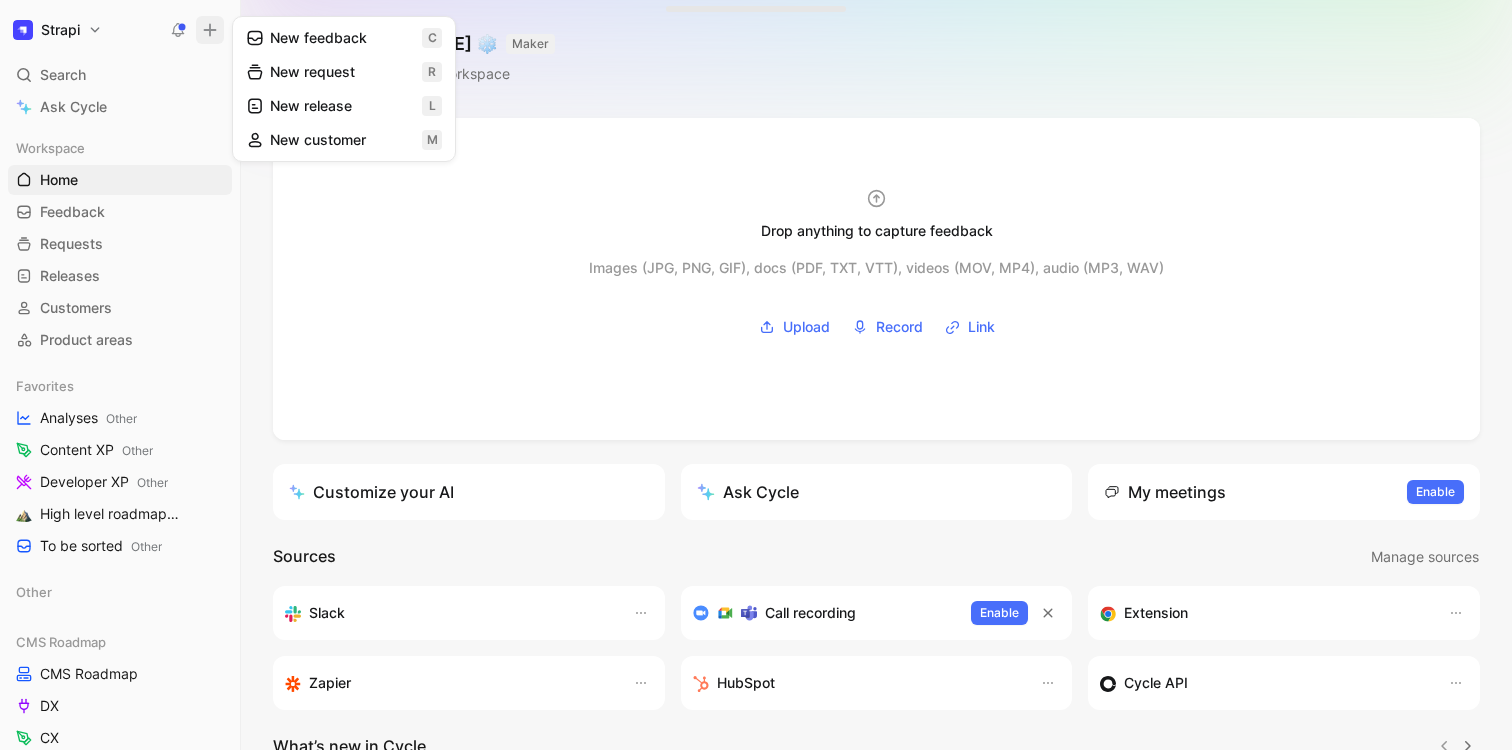 click on "New feedback c" at bounding box center (344, 38) 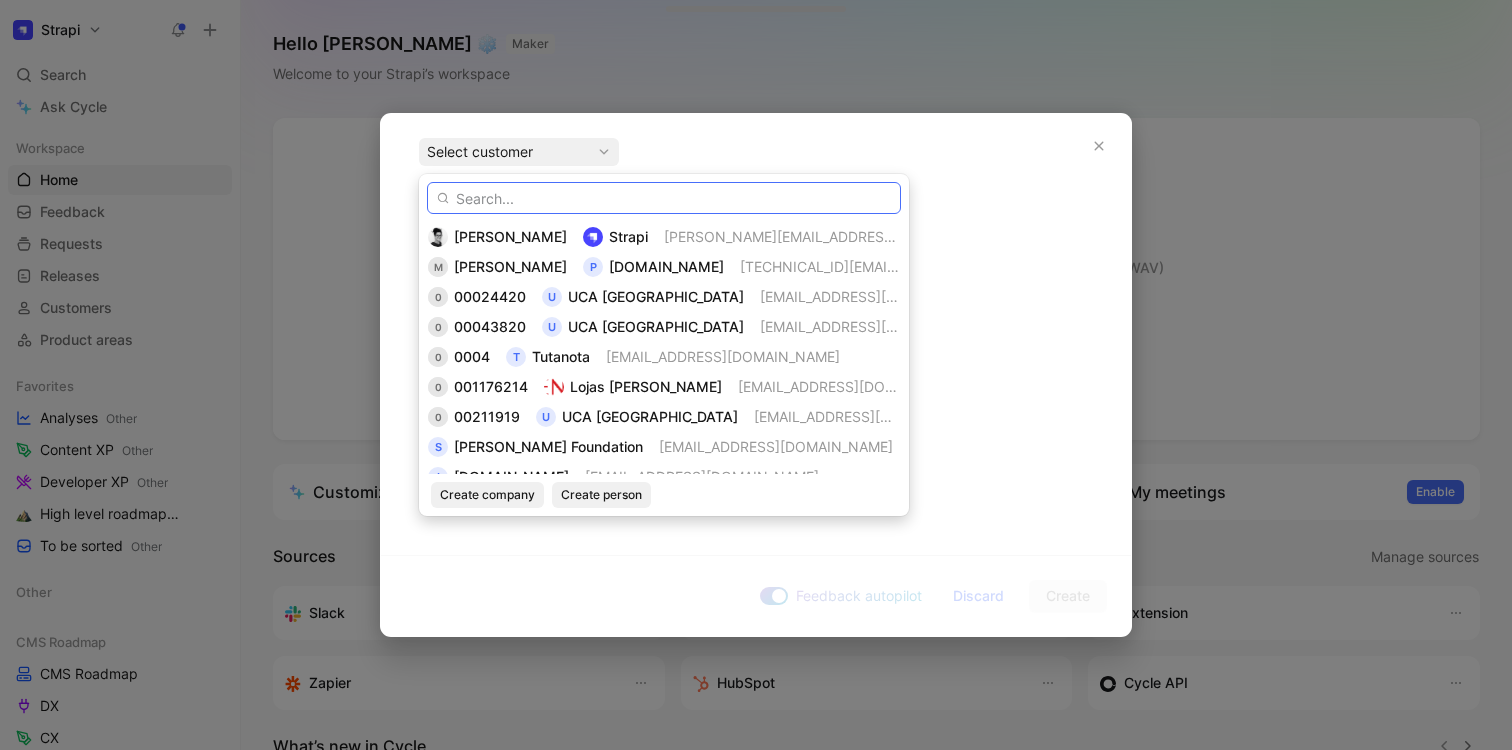 paste on "[EMAIL_ADDRESS][DOMAIN_NAME]" 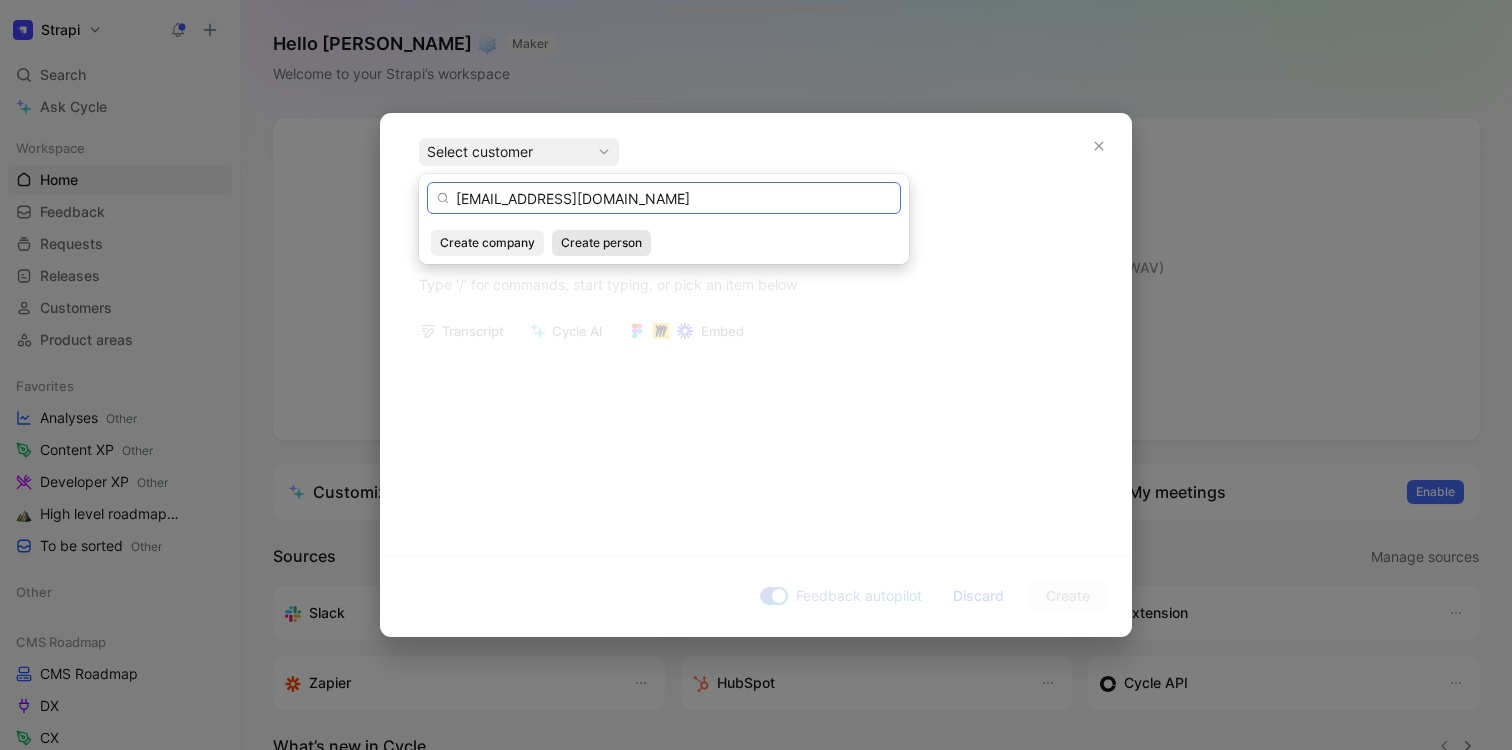 type on "[EMAIL_ADDRESS][DOMAIN_NAME]" 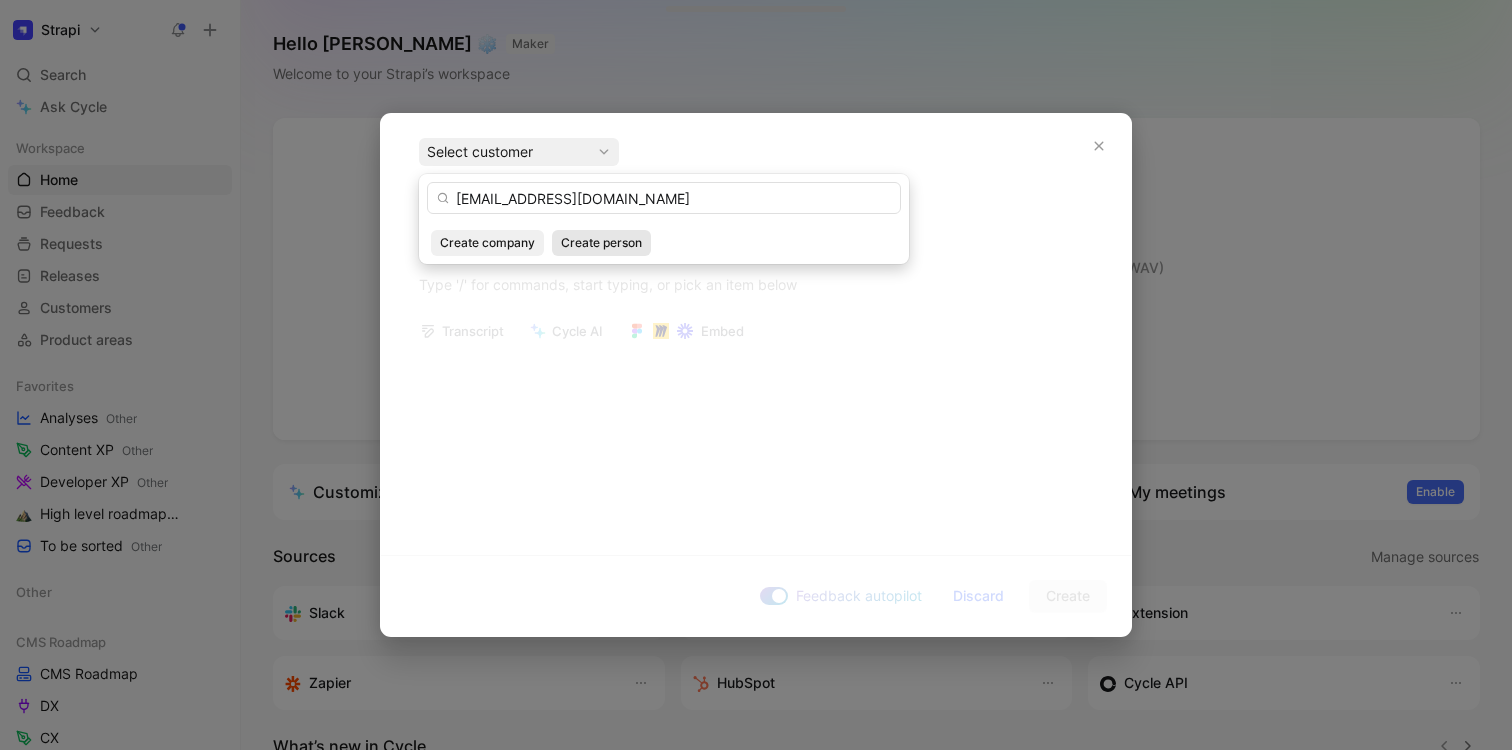 click on "Create person" at bounding box center [601, 243] 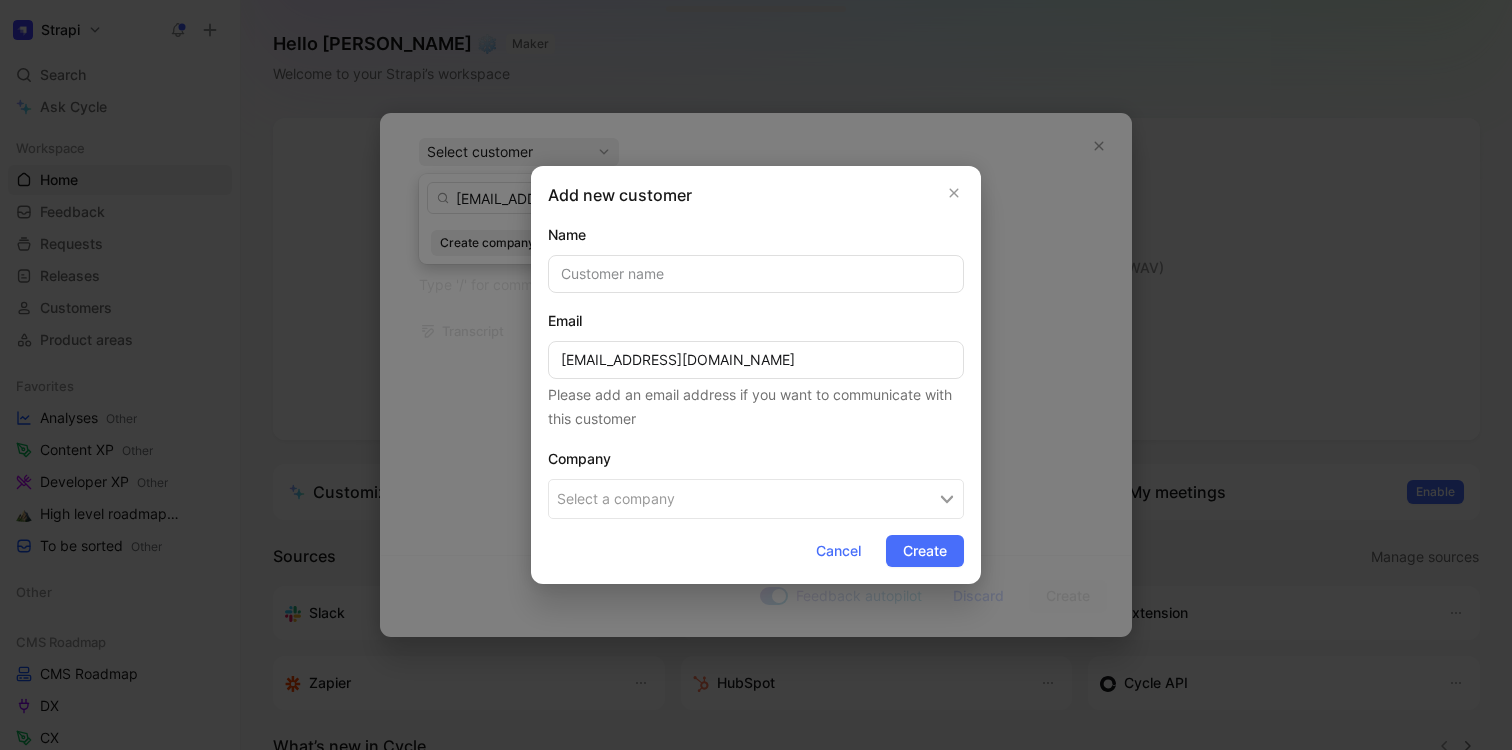 click at bounding box center (756, 274) 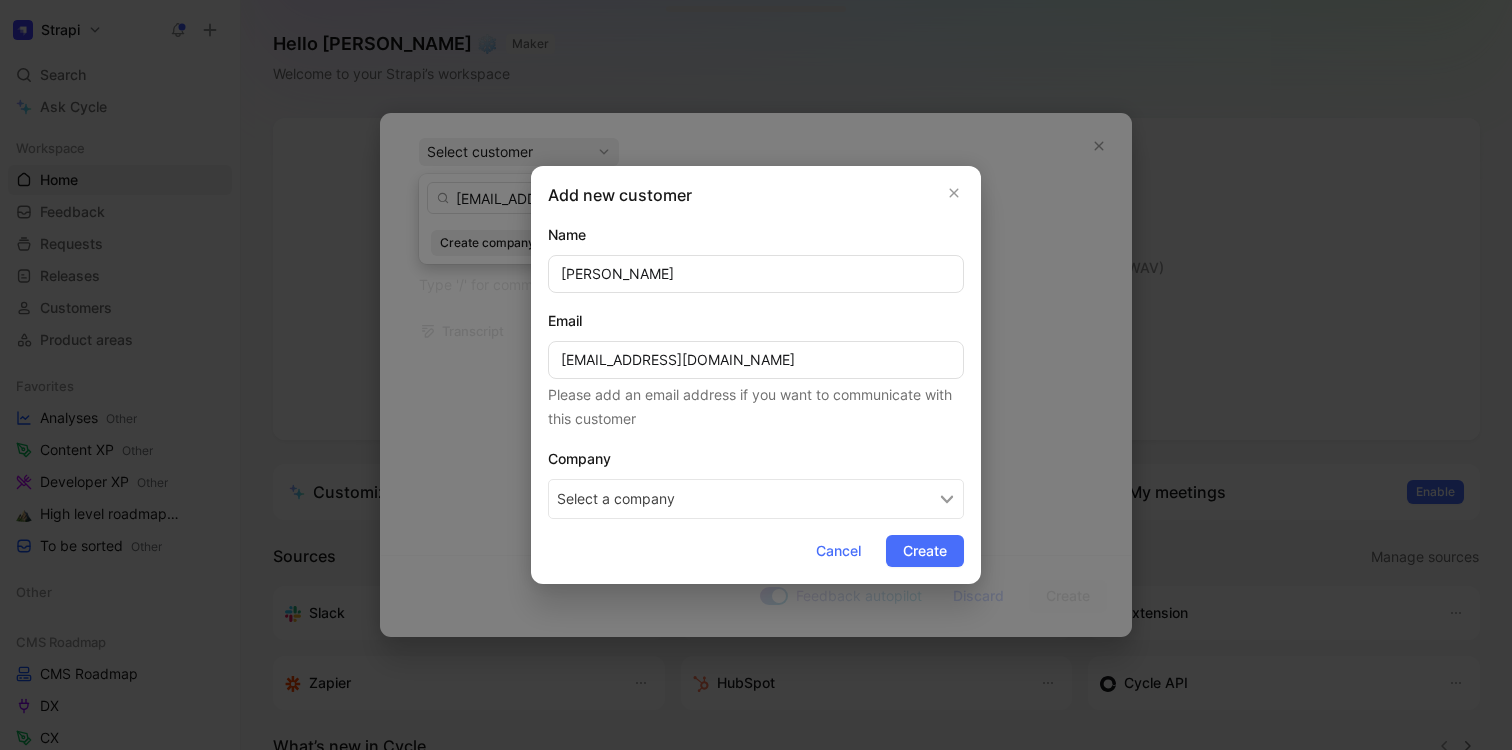 type on "[PERSON_NAME]" 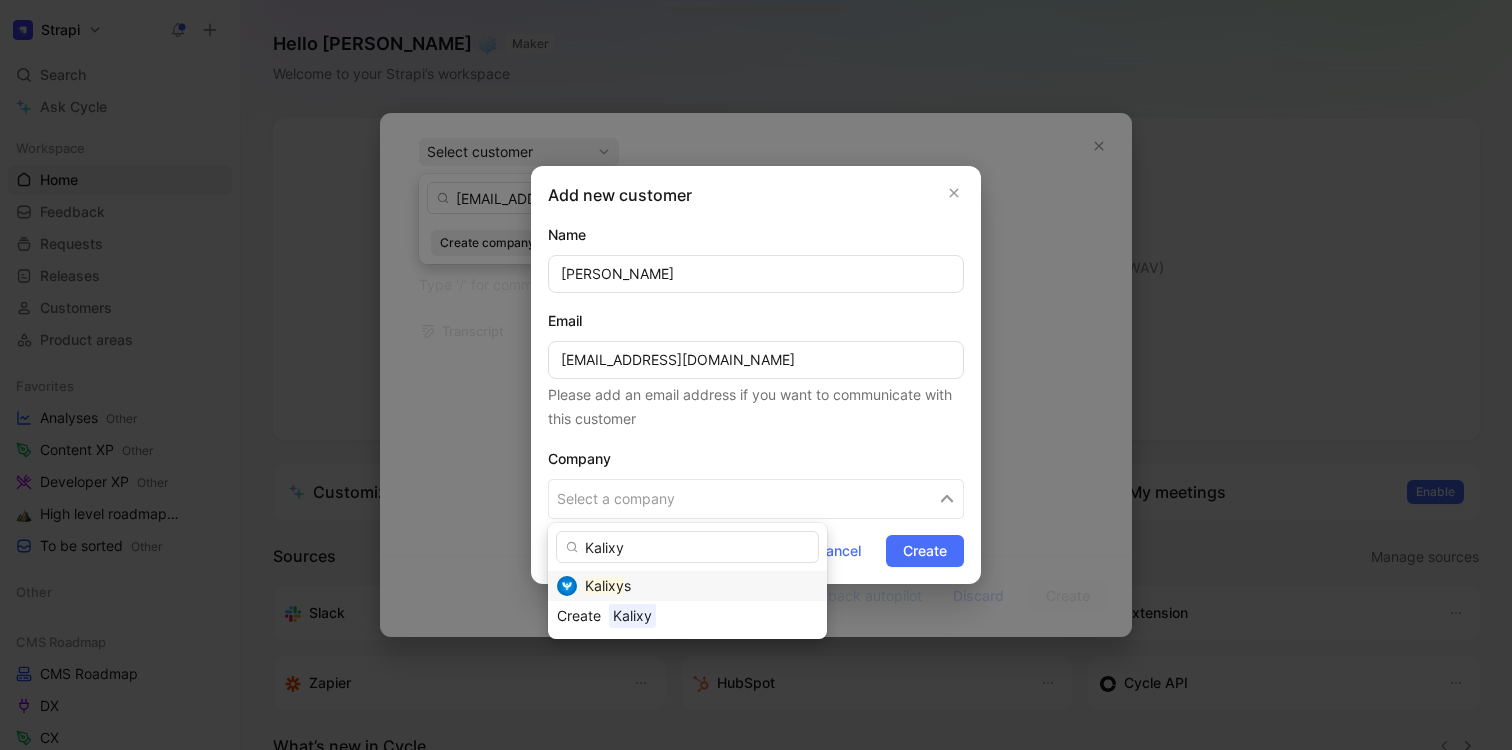 type on "Kalixy" 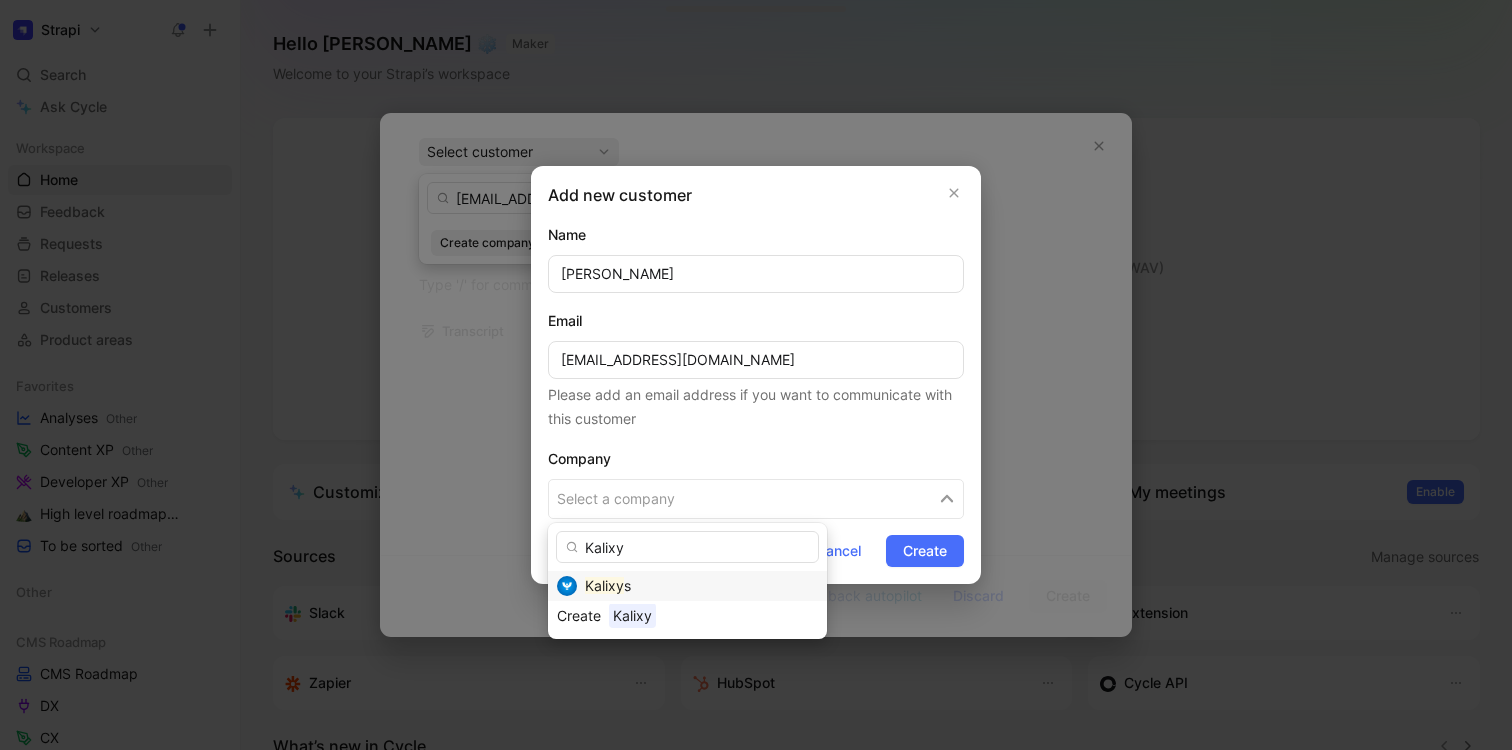click on "Kalixy s" at bounding box center (701, 586) 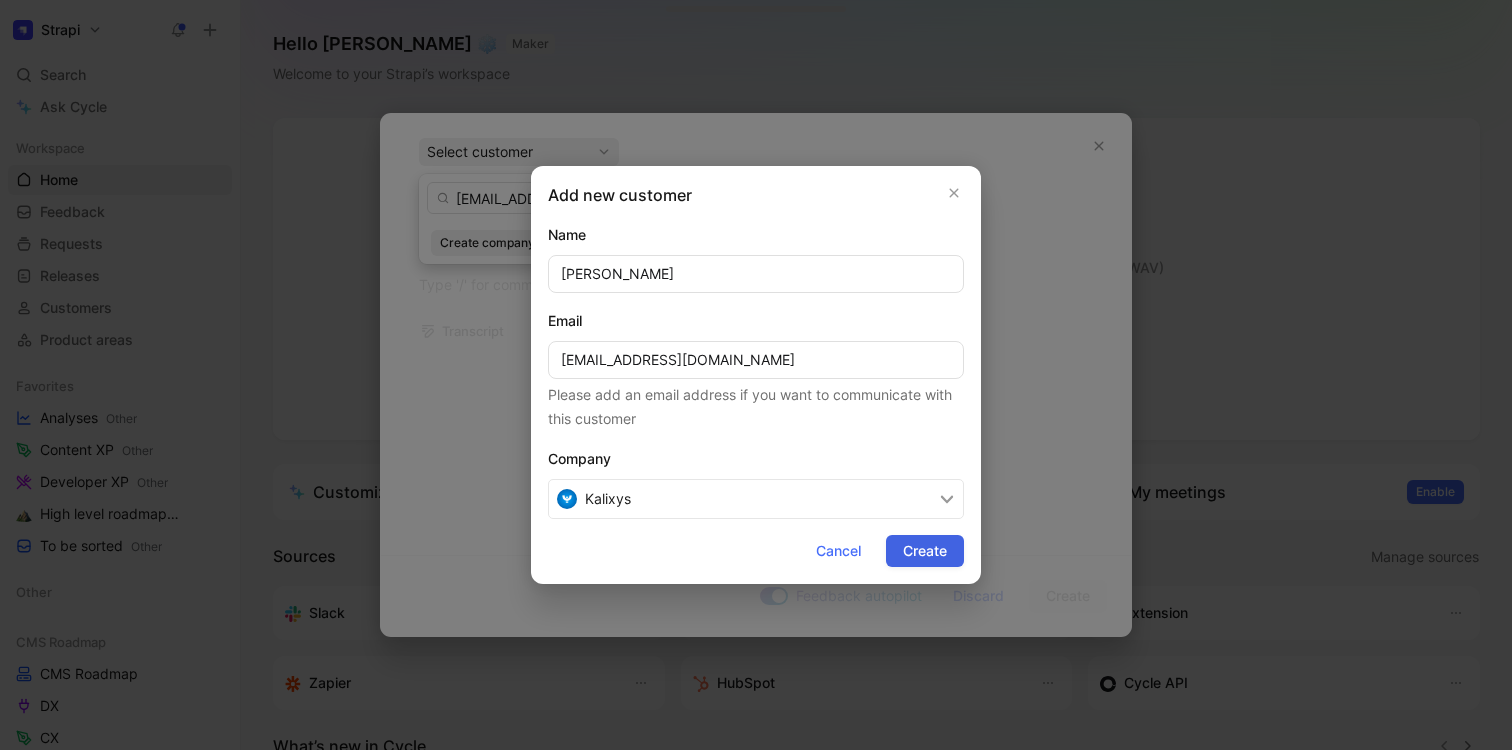 click on "Create" at bounding box center (925, 551) 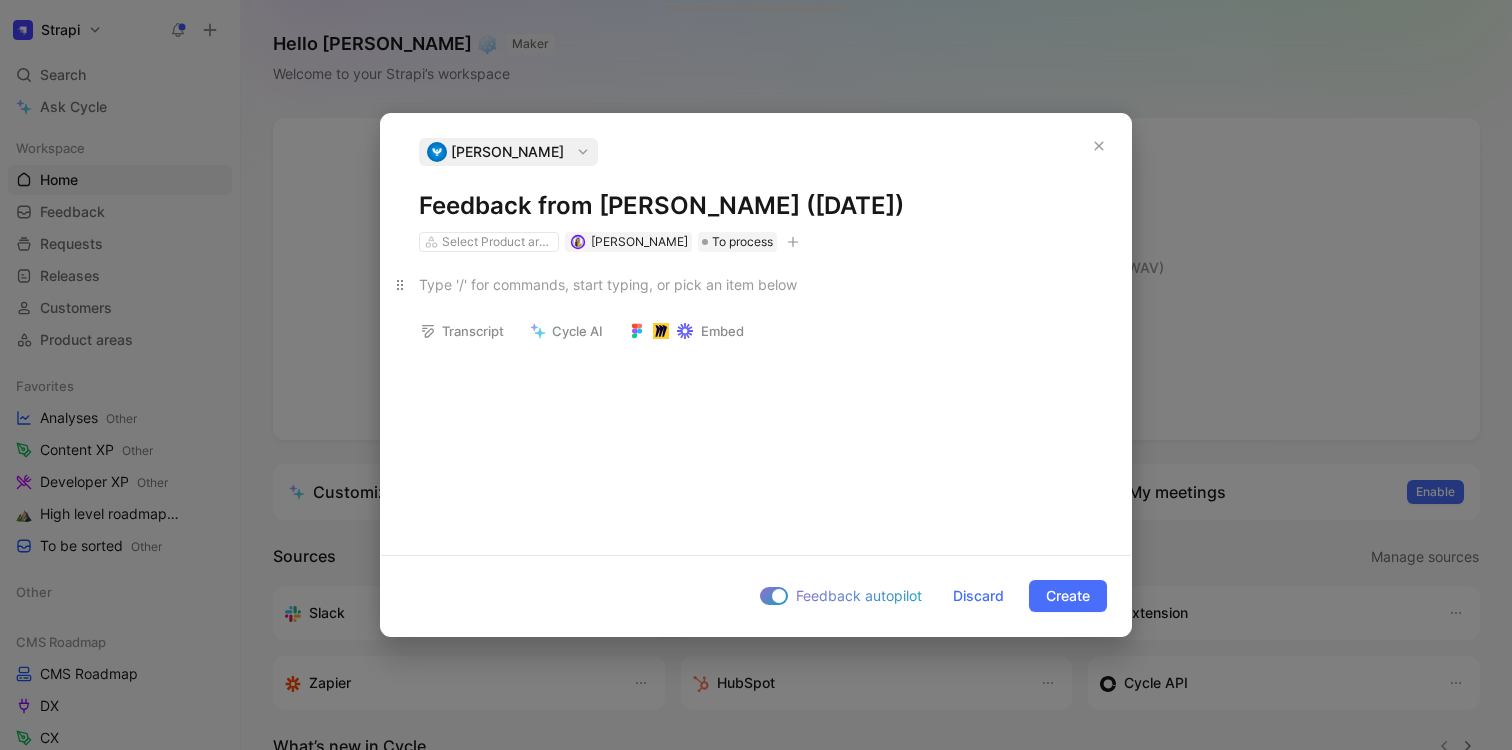 click at bounding box center (756, 284) 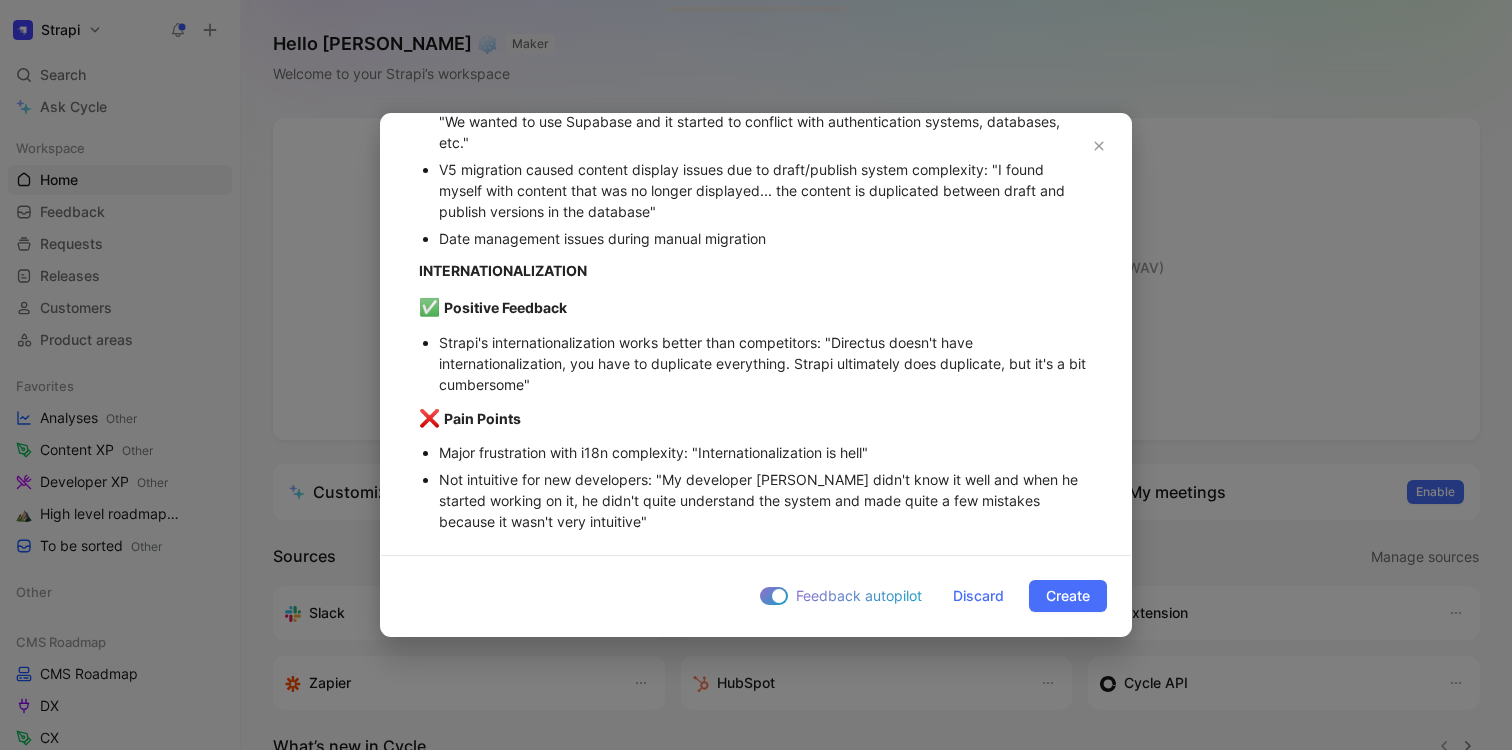 scroll, scrollTop: 0, scrollLeft: 0, axis: both 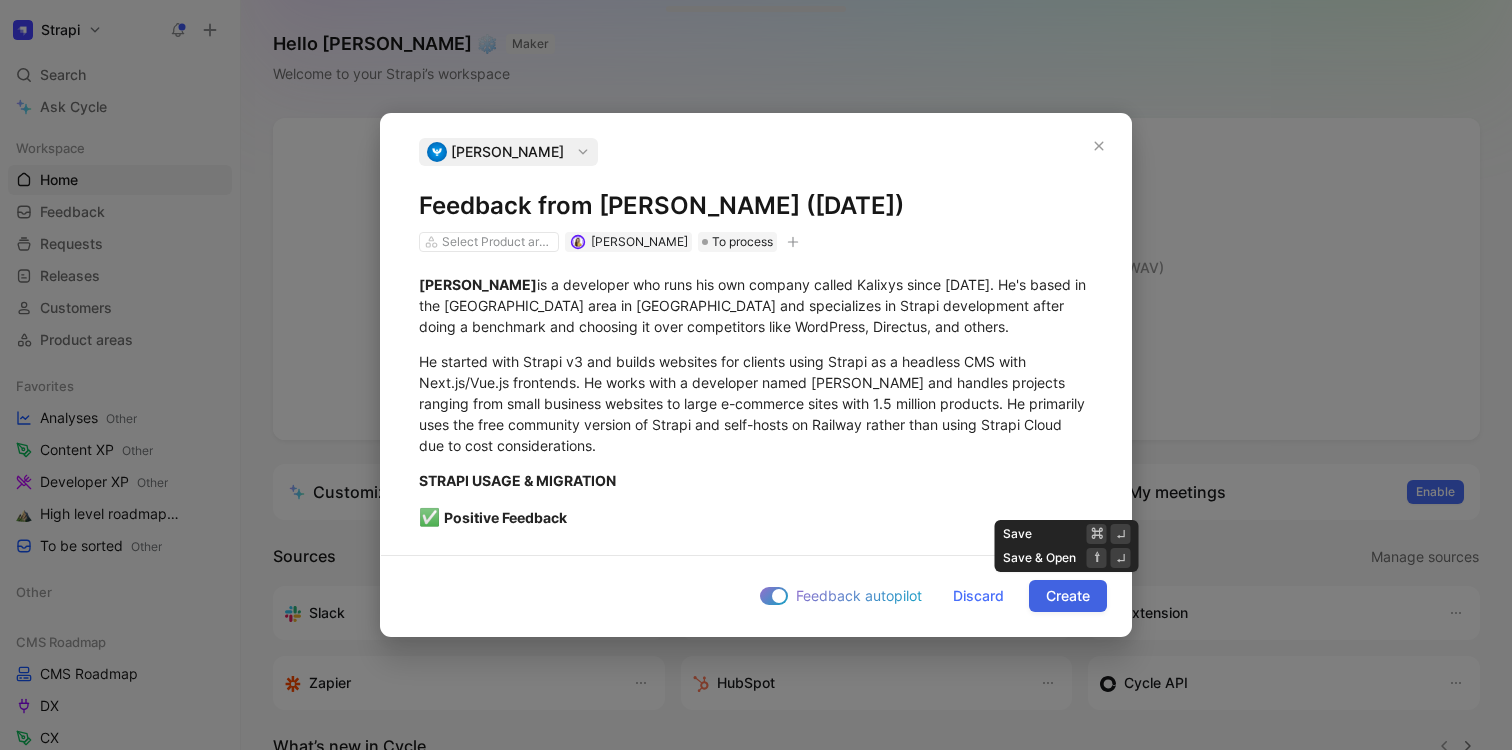 click on "Create" at bounding box center (1068, 596) 